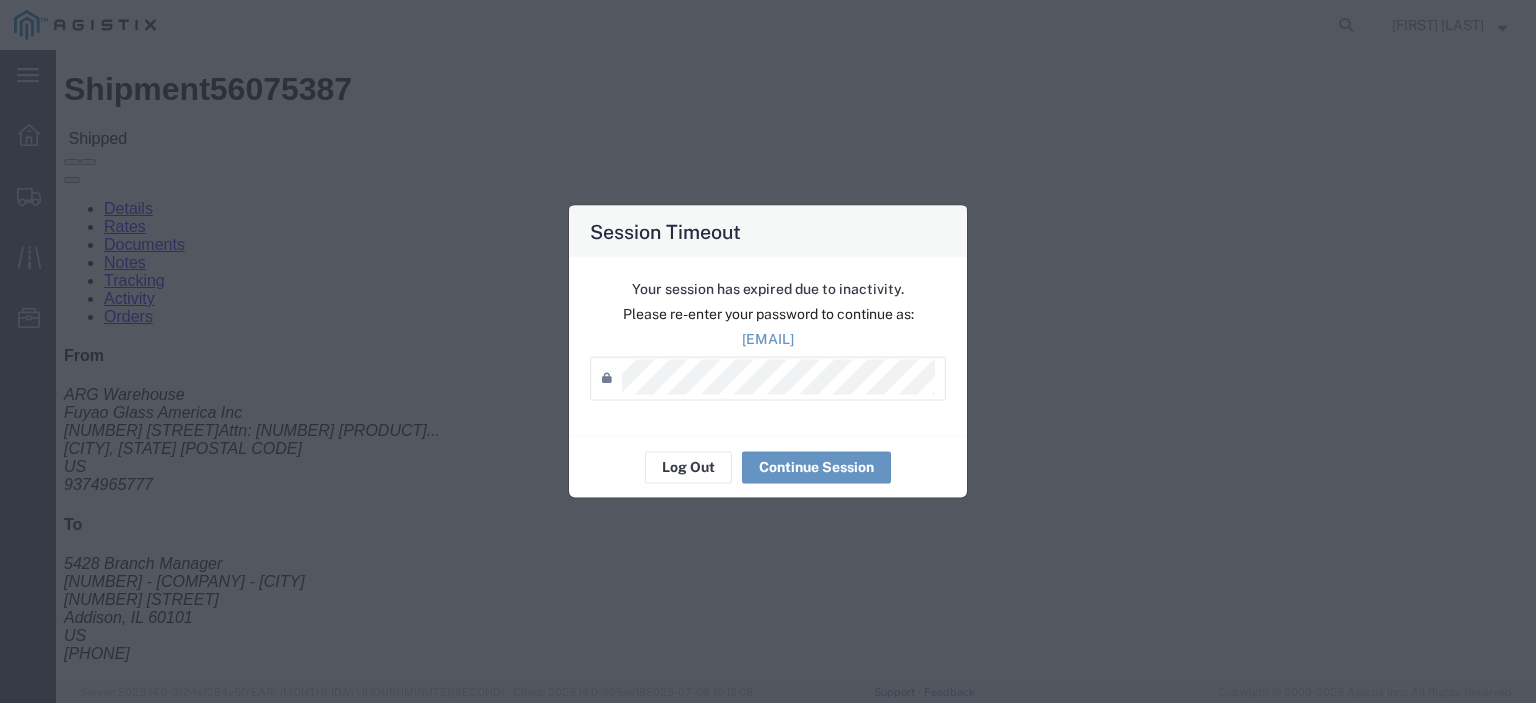 scroll, scrollTop: 0, scrollLeft: 0, axis: both 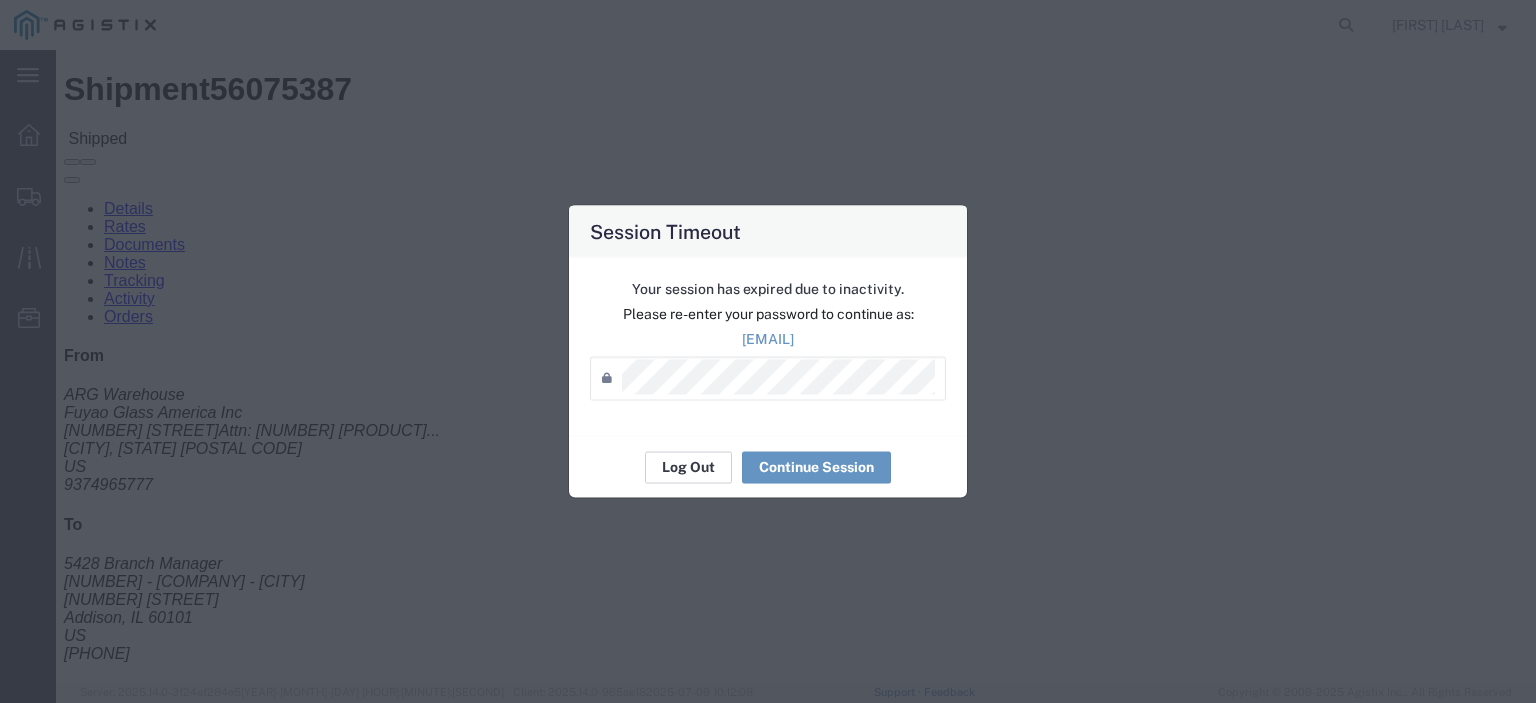 click on "Log Out" 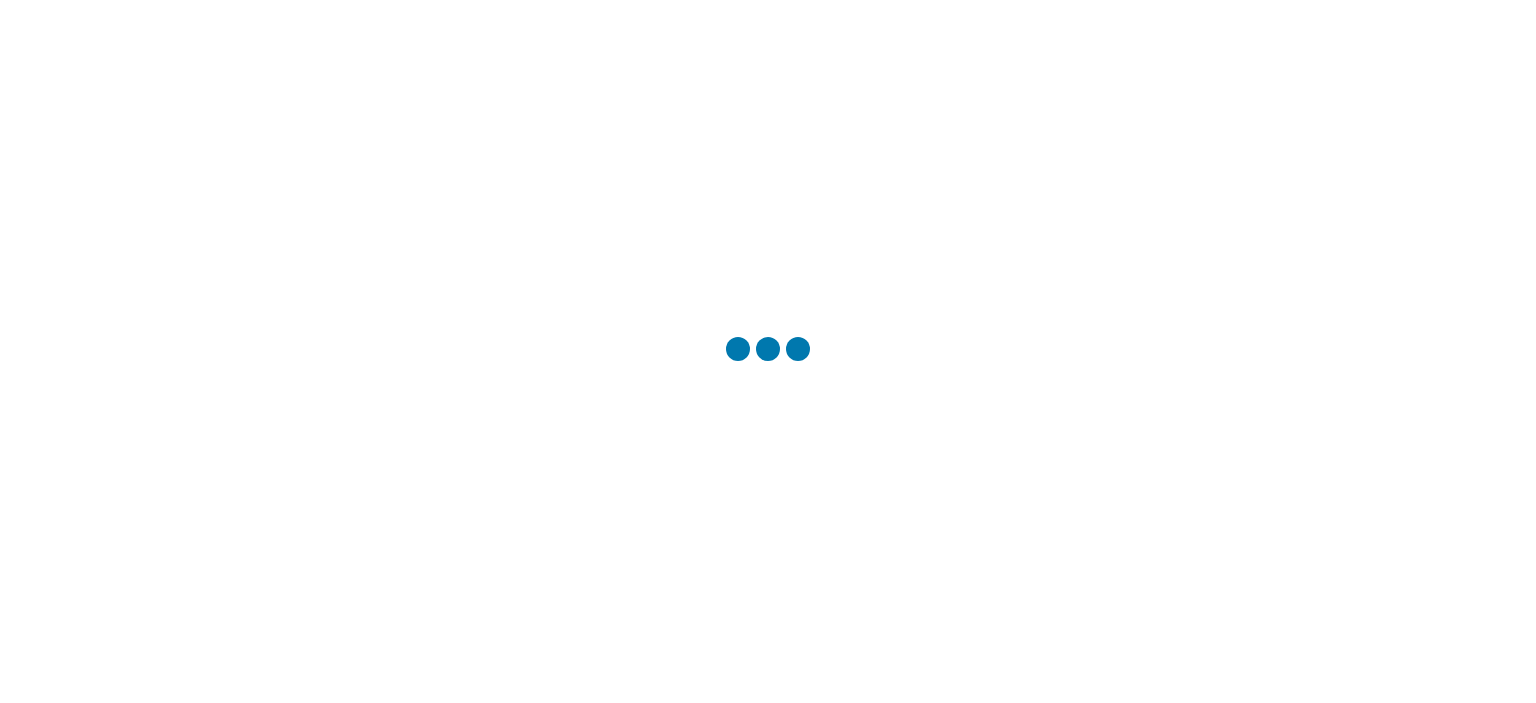 scroll, scrollTop: 0, scrollLeft: 0, axis: both 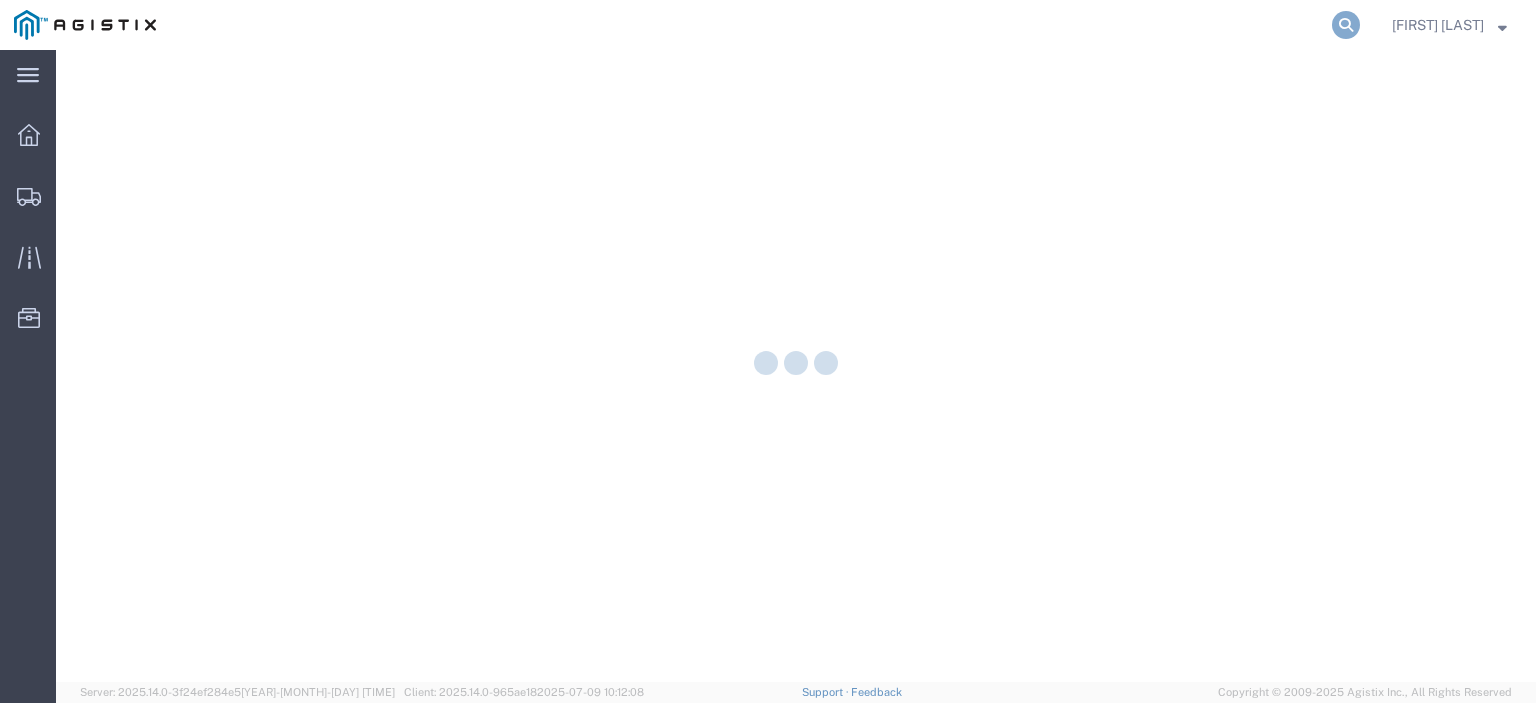 click 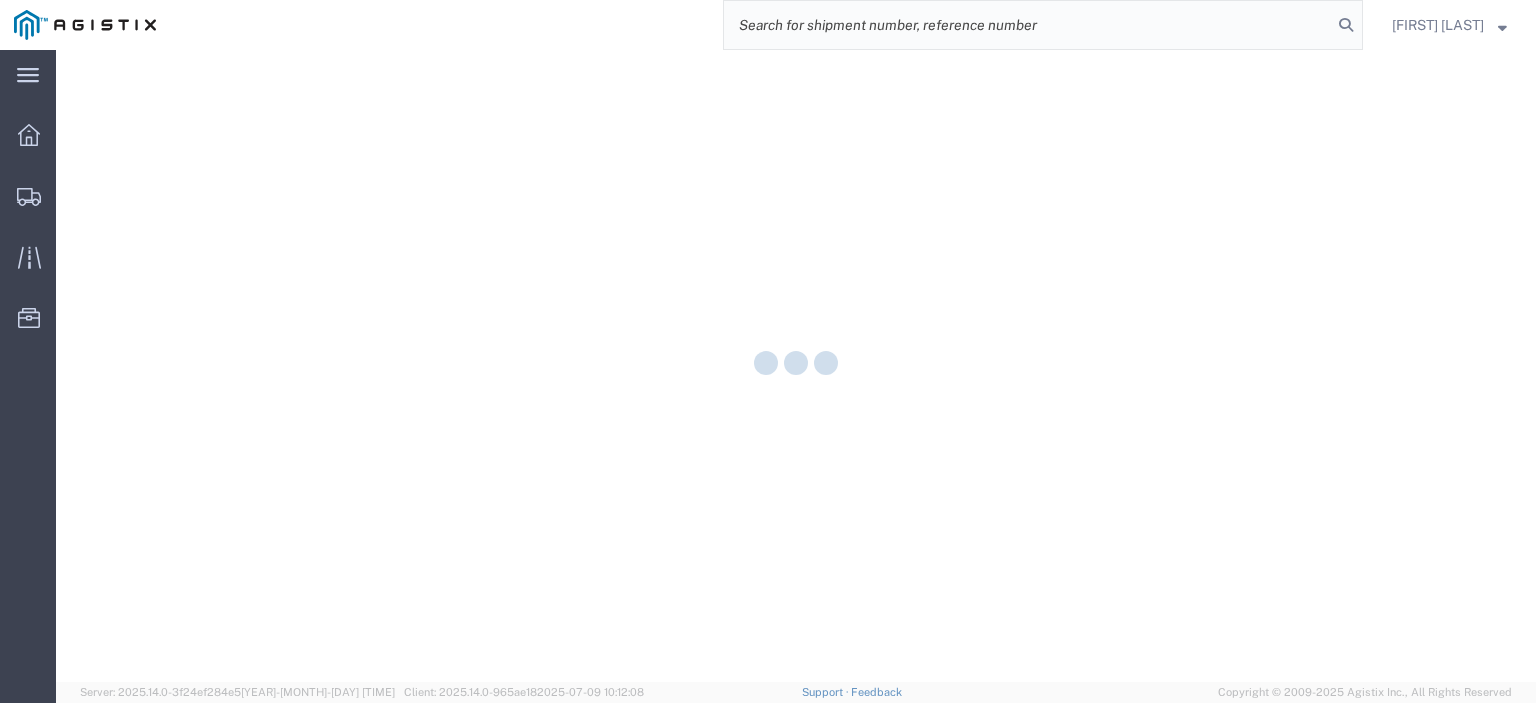 click 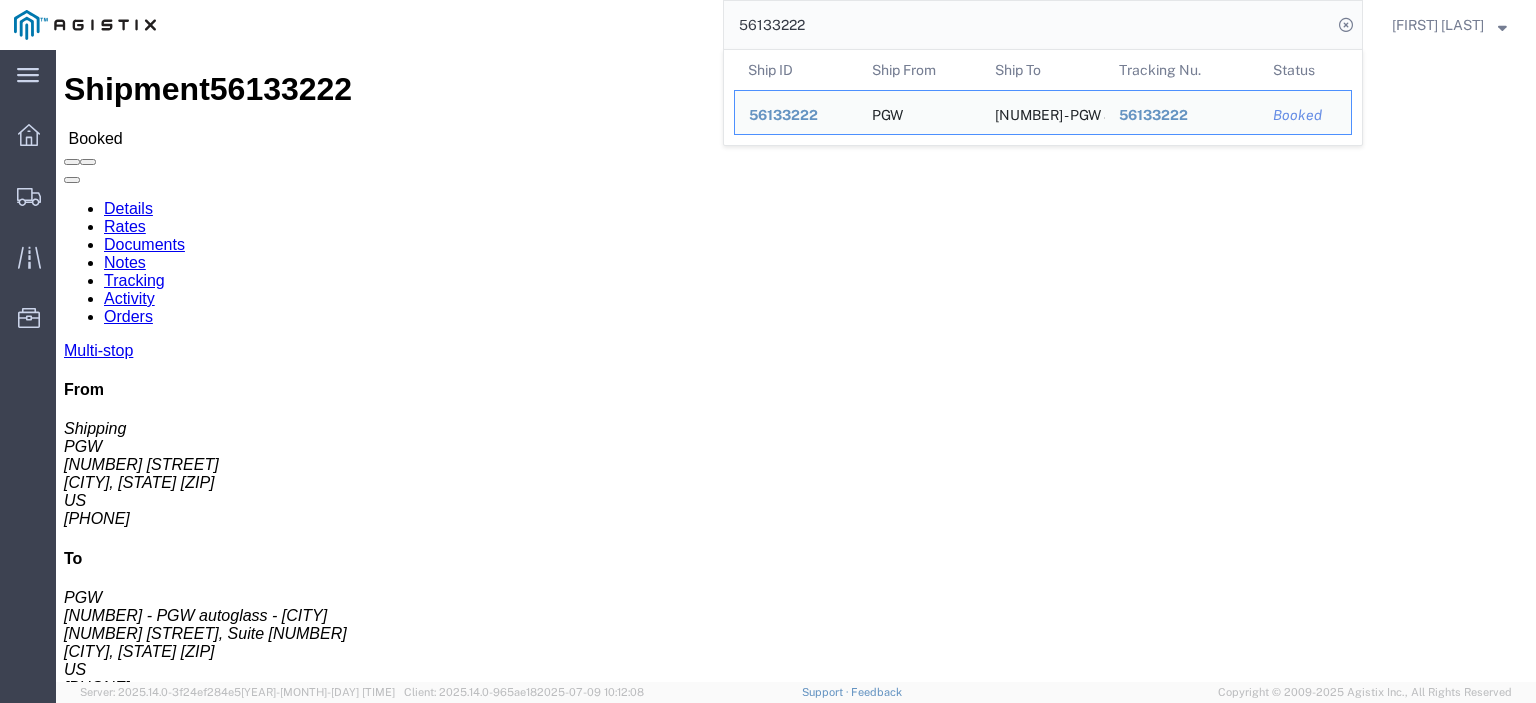 drag, startPoint x: 873, startPoint y: 29, endPoint x: 678, endPoint y: 39, distance: 195.25624 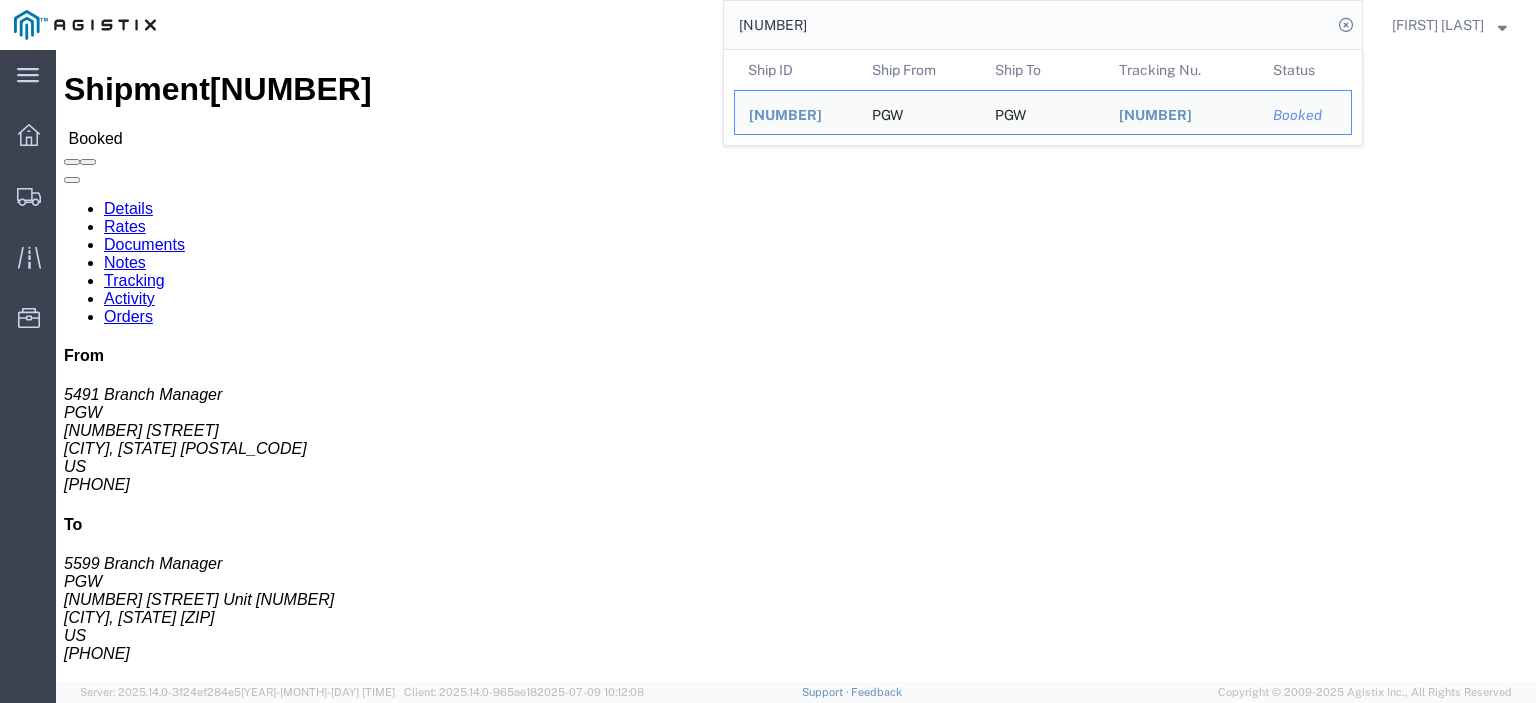 drag, startPoint x: 864, startPoint y: 28, endPoint x: 508, endPoint y: 5, distance: 356.74222 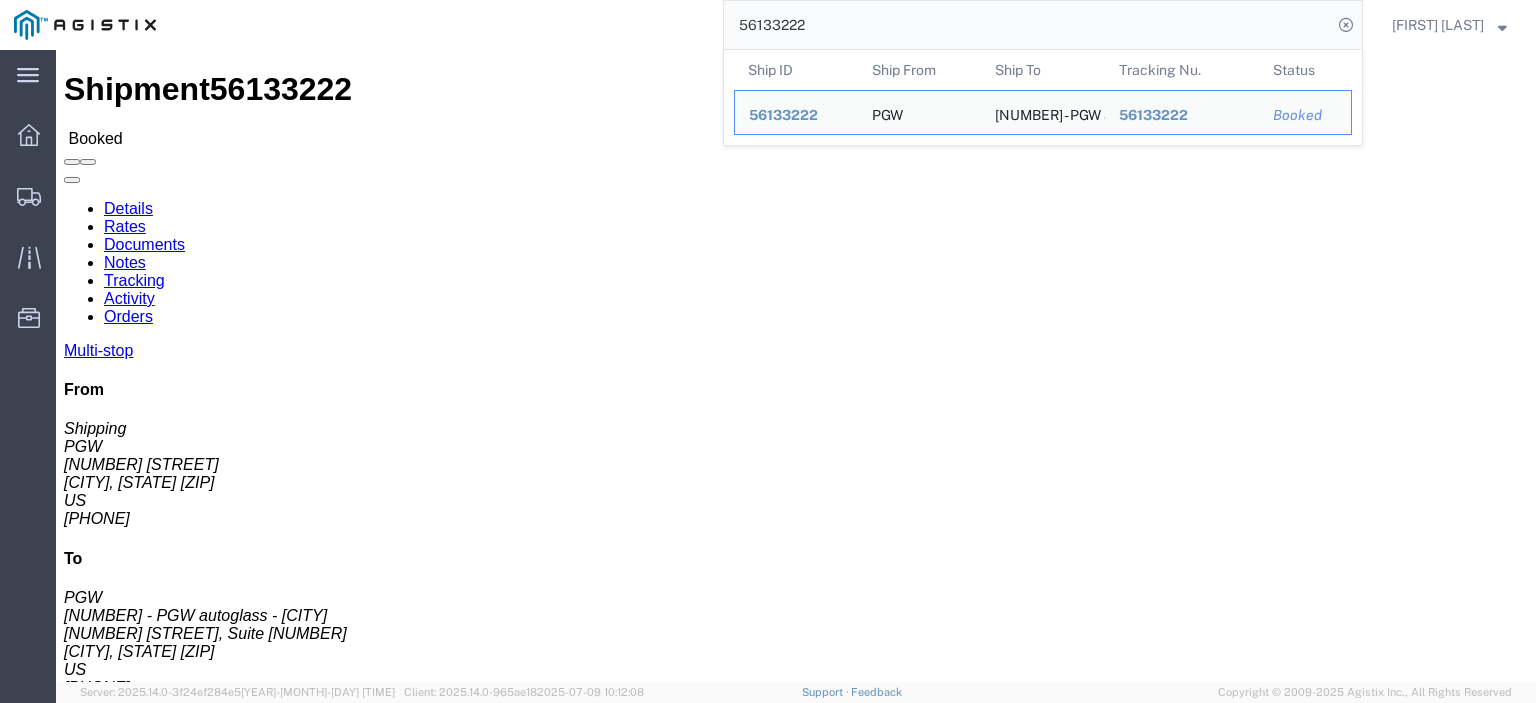 drag, startPoint x: 857, startPoint y: 16, endPoint x: 611, endPoint y: 27, distance: 246.24582 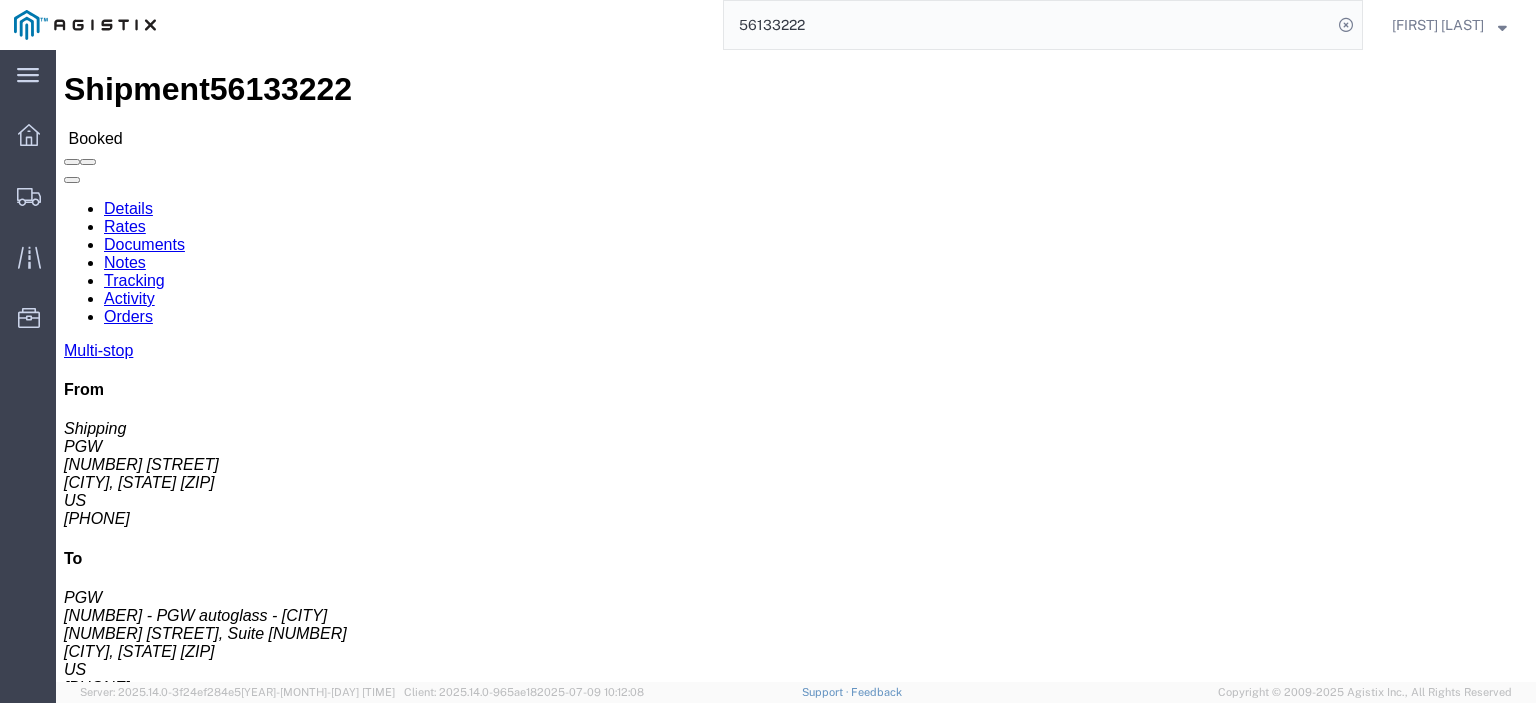 paste on "81220" 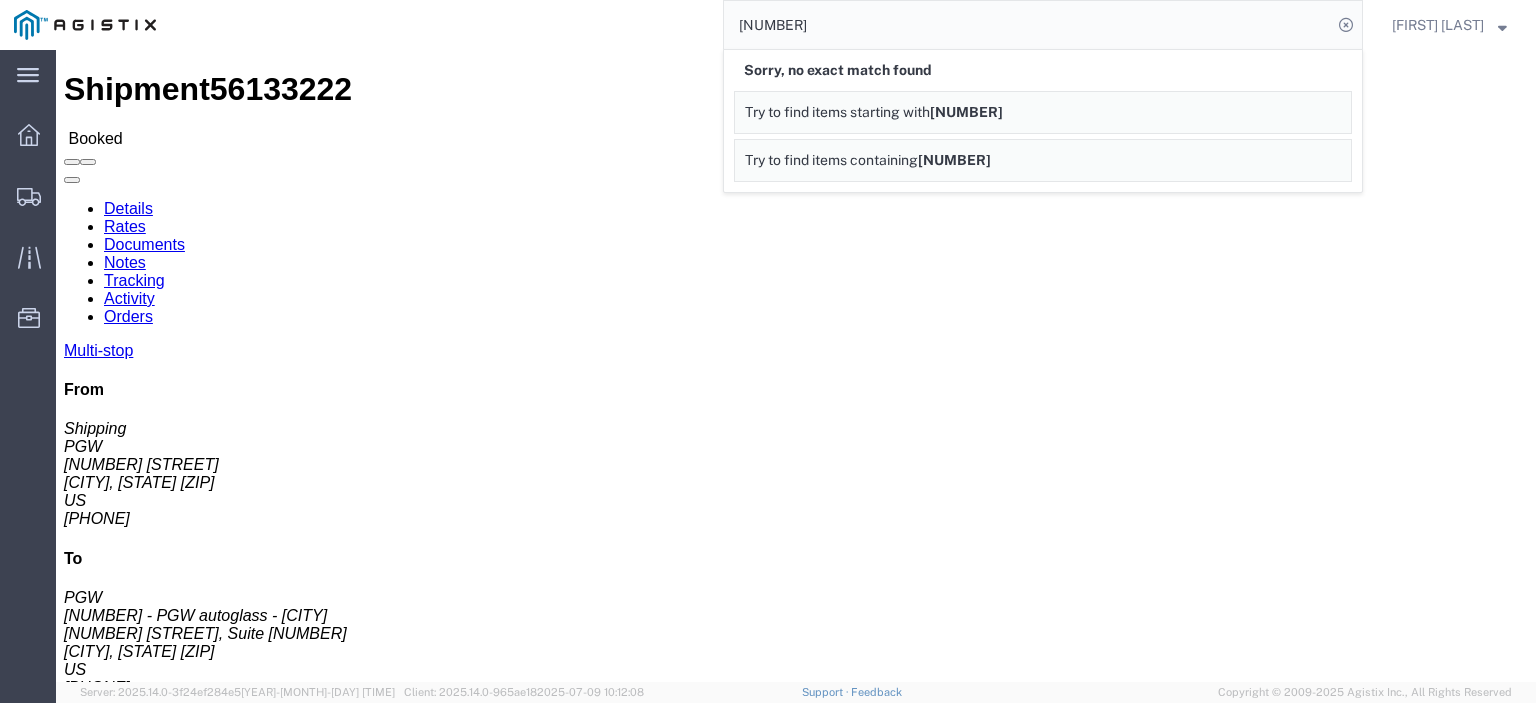 click on "56181220" 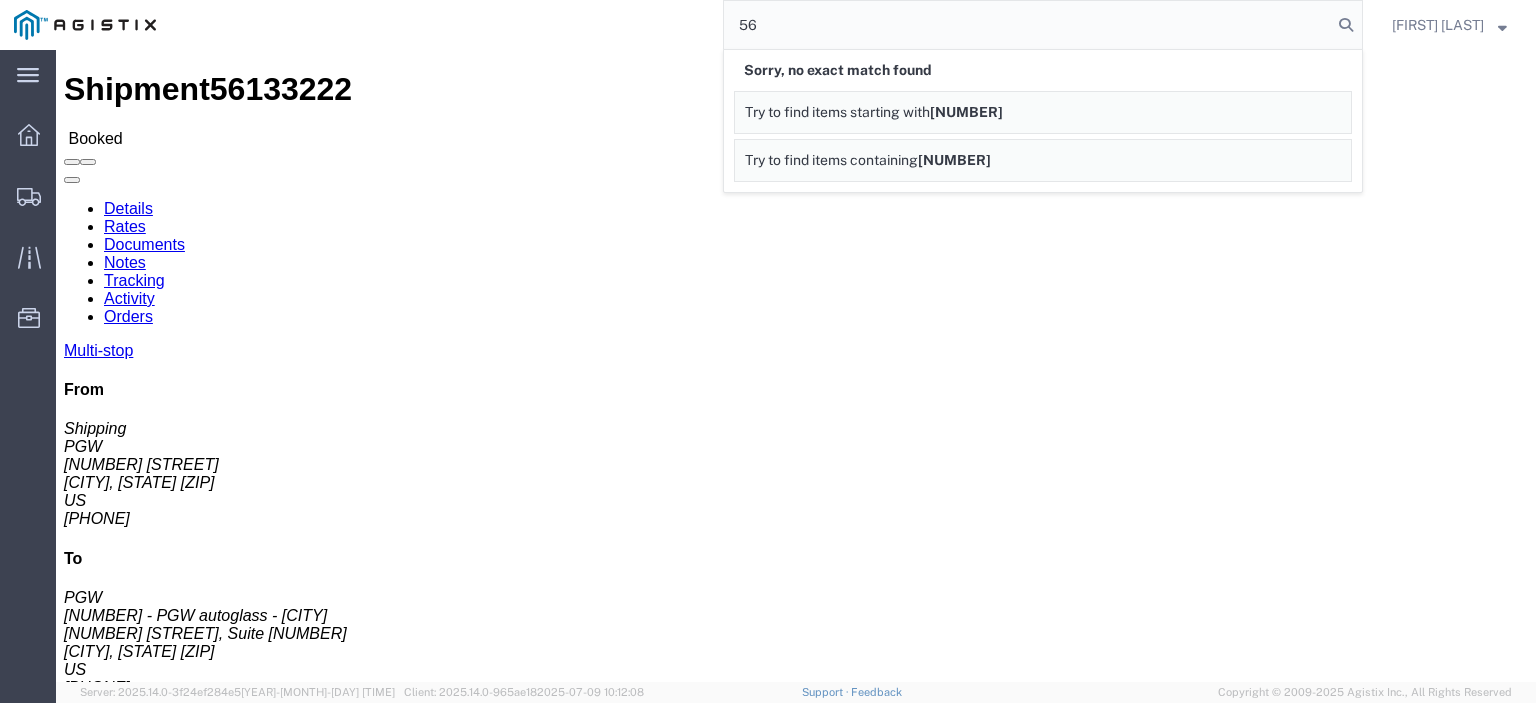 type on "5" 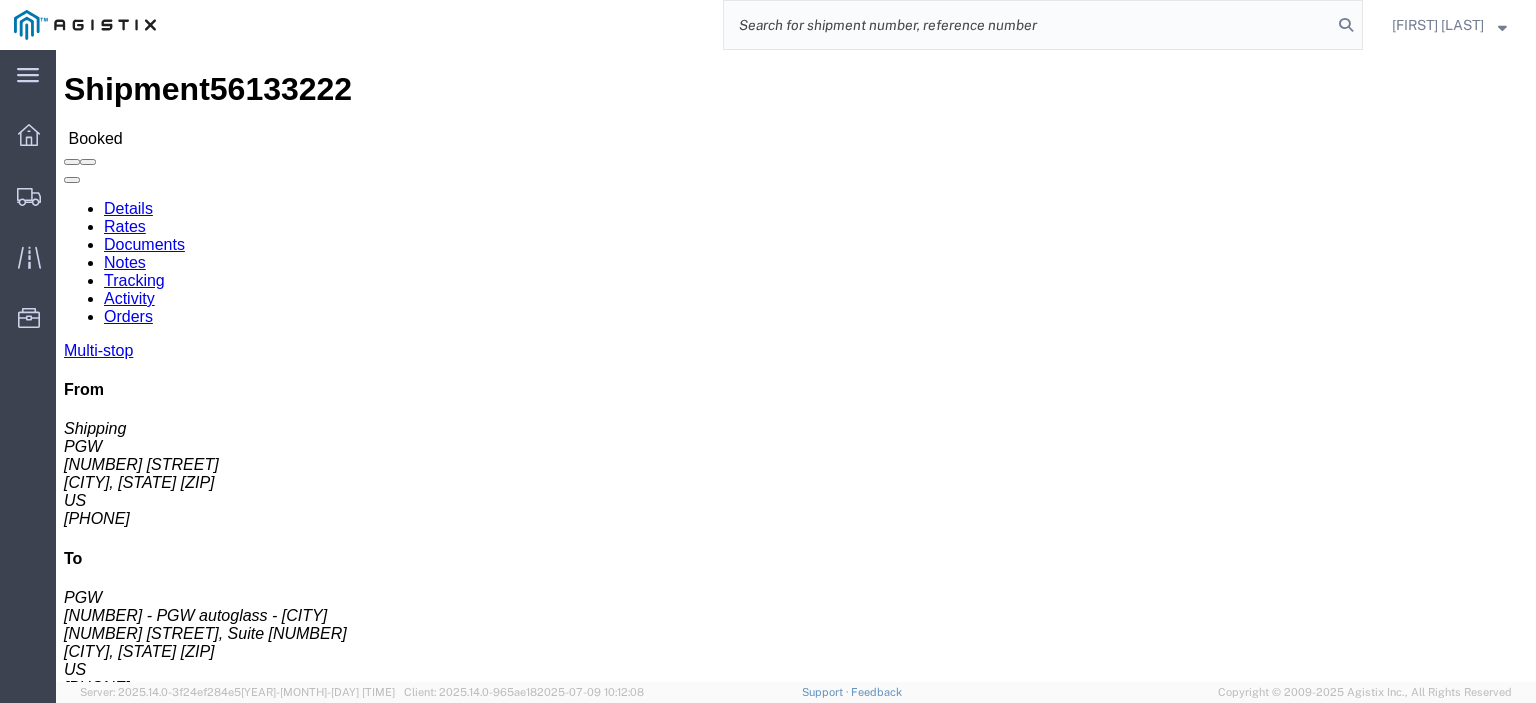 paste on "56181220" 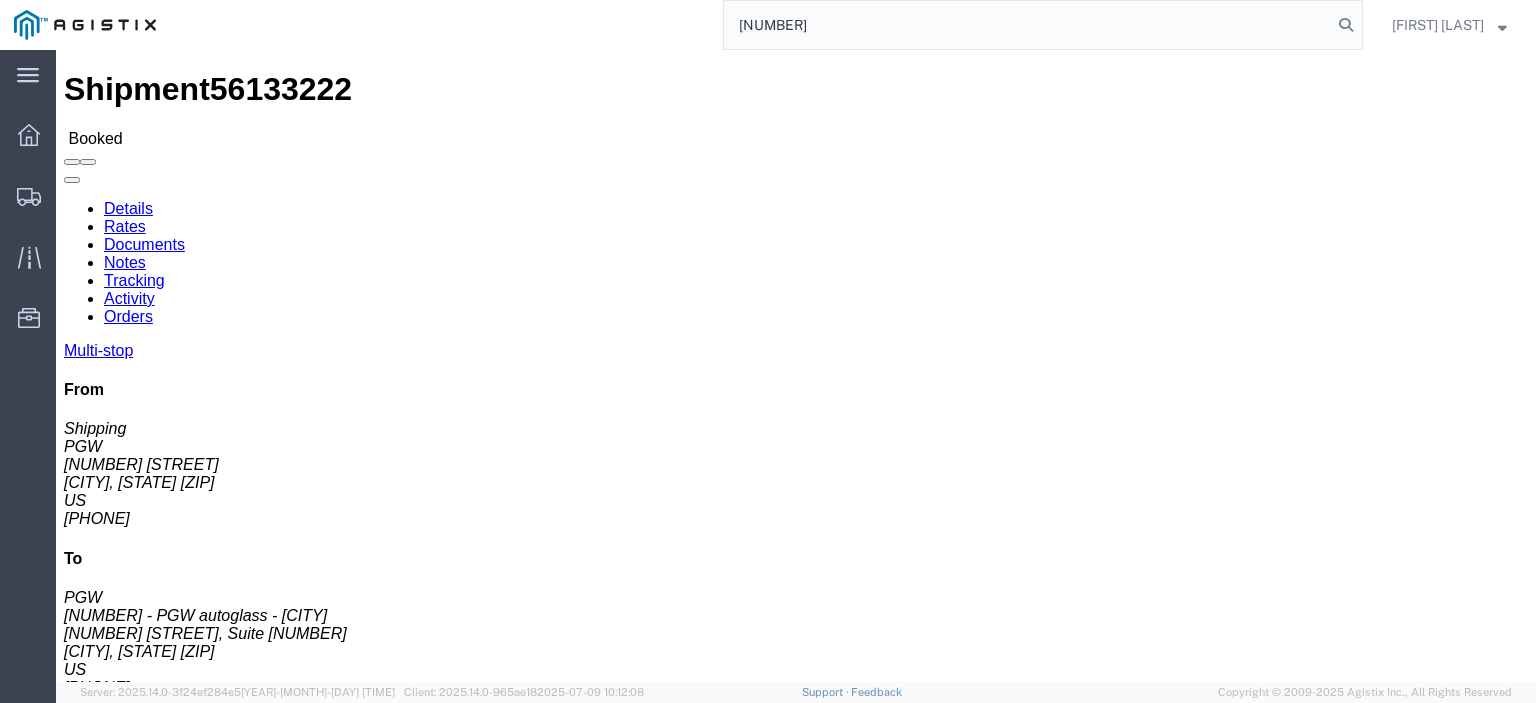 type on "56181220" 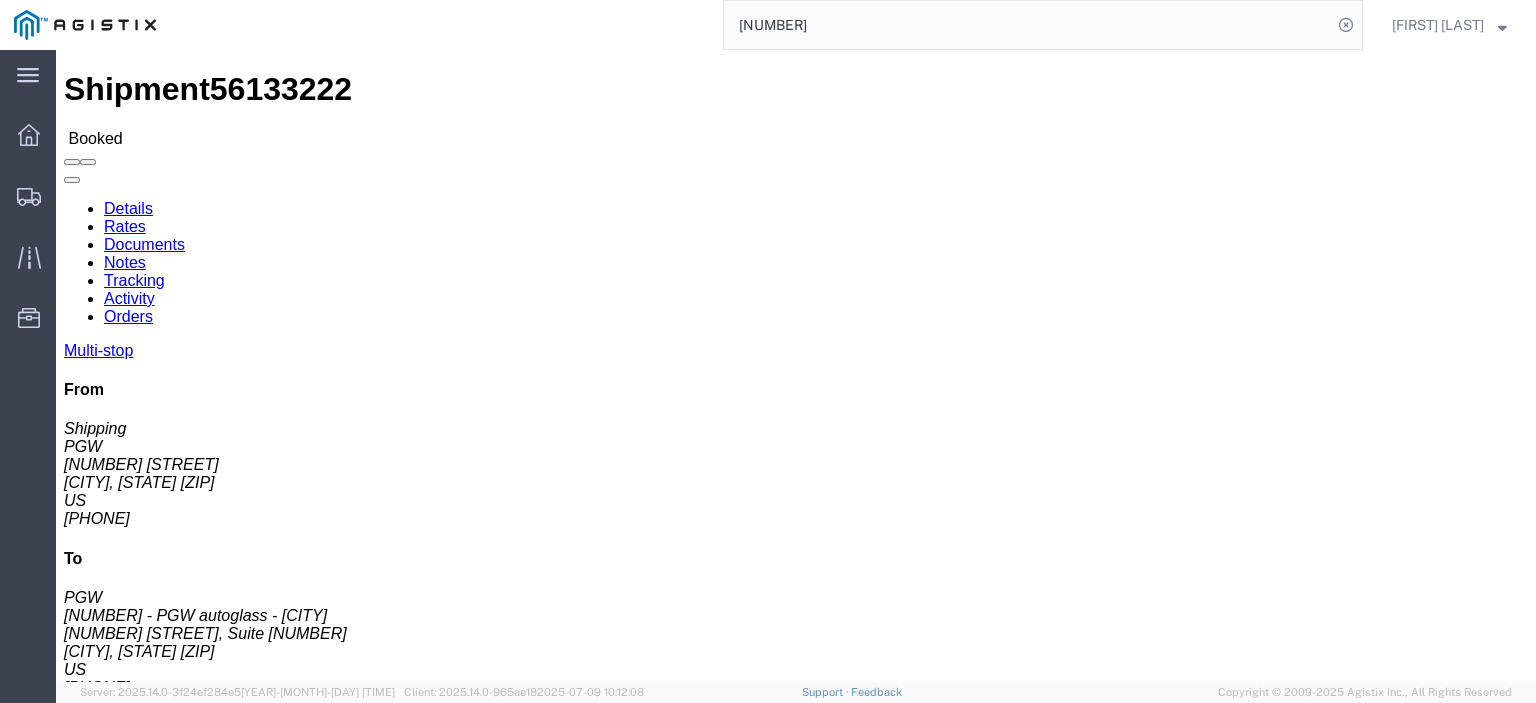 click on "56181220" 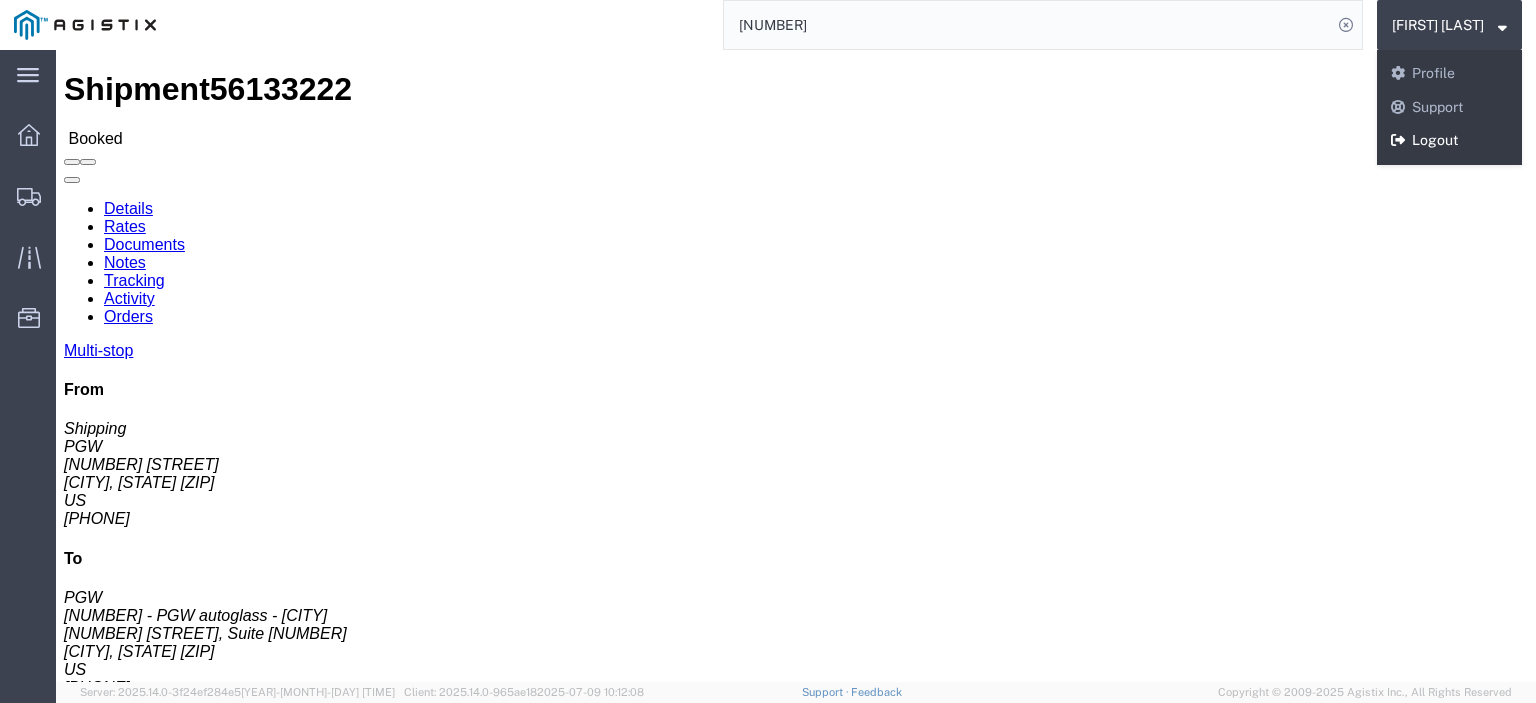 click on "Logout" 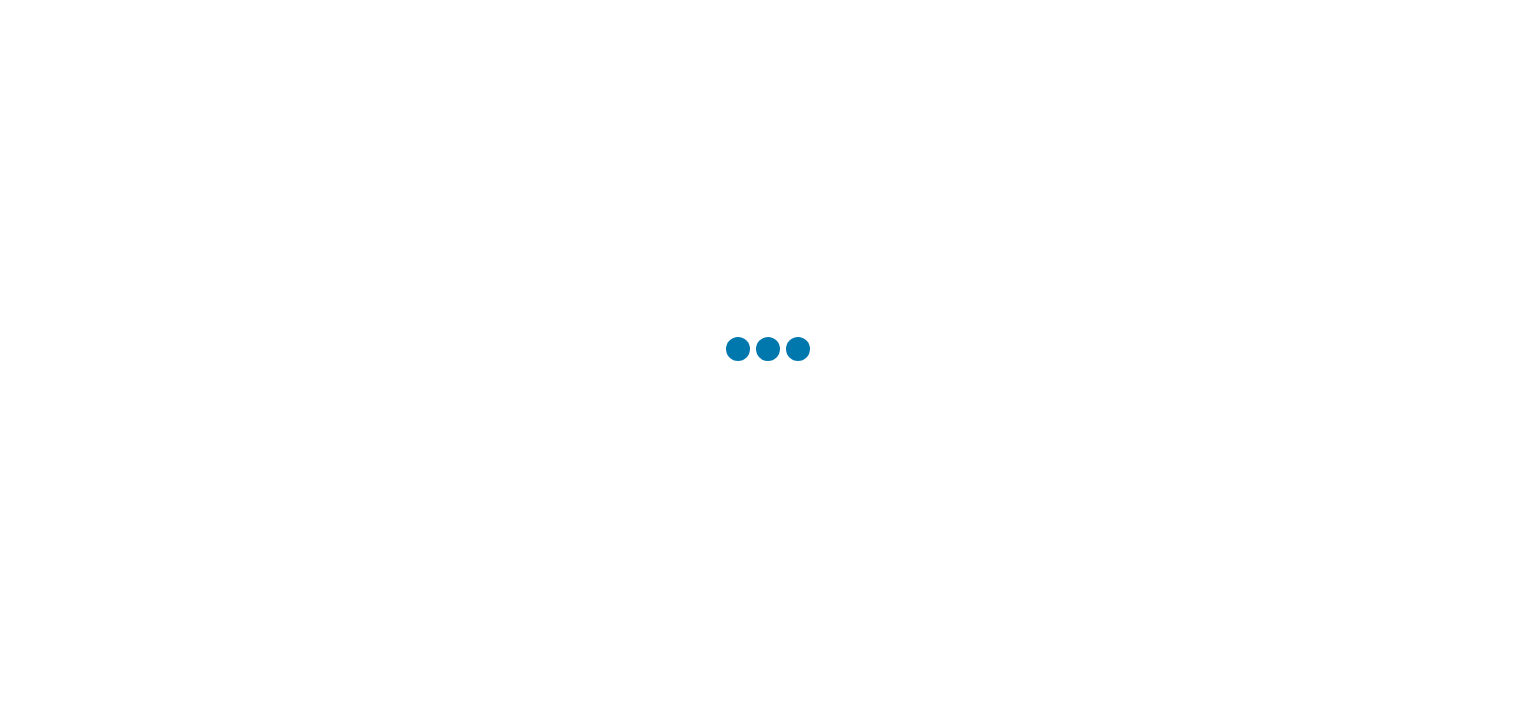 scroll, scrollTop: 0, scrollLeft: 0, axis: both 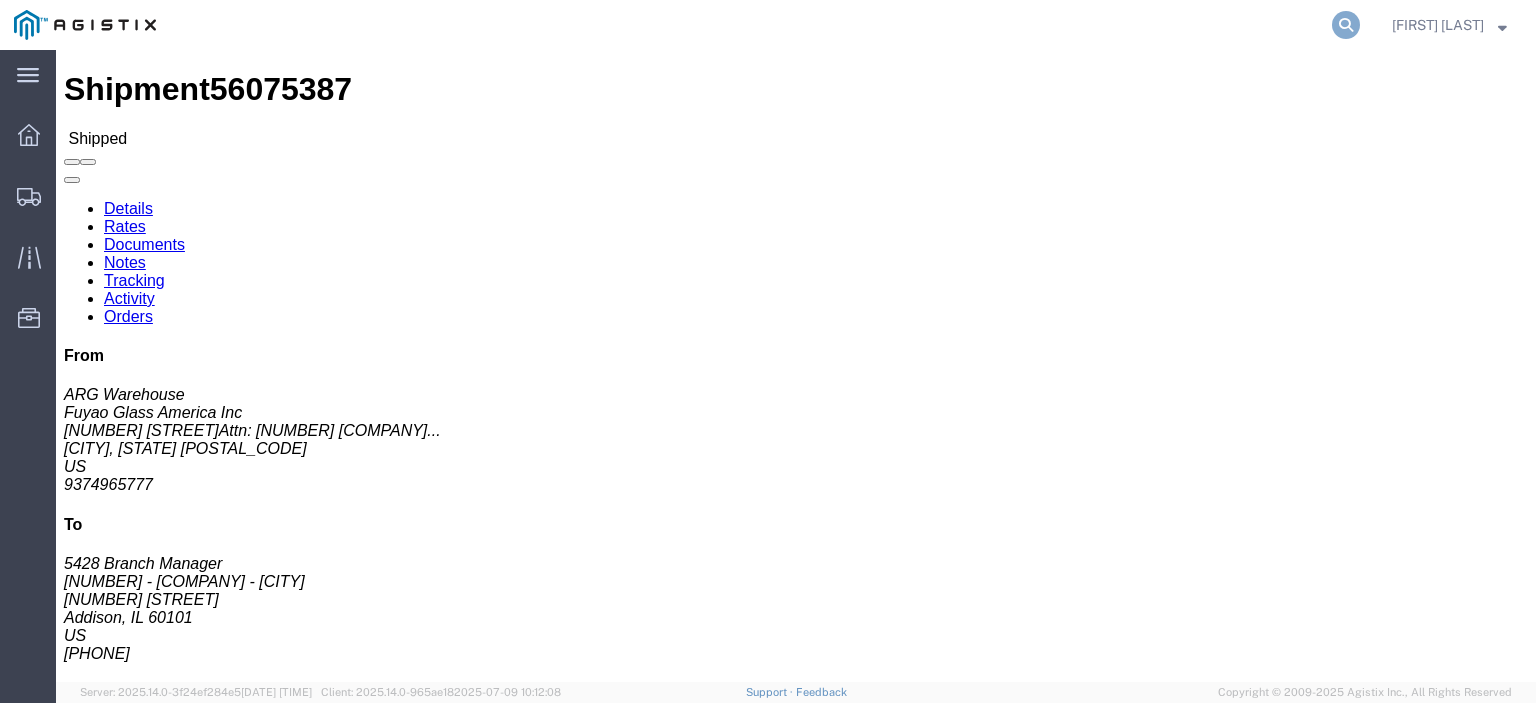 click 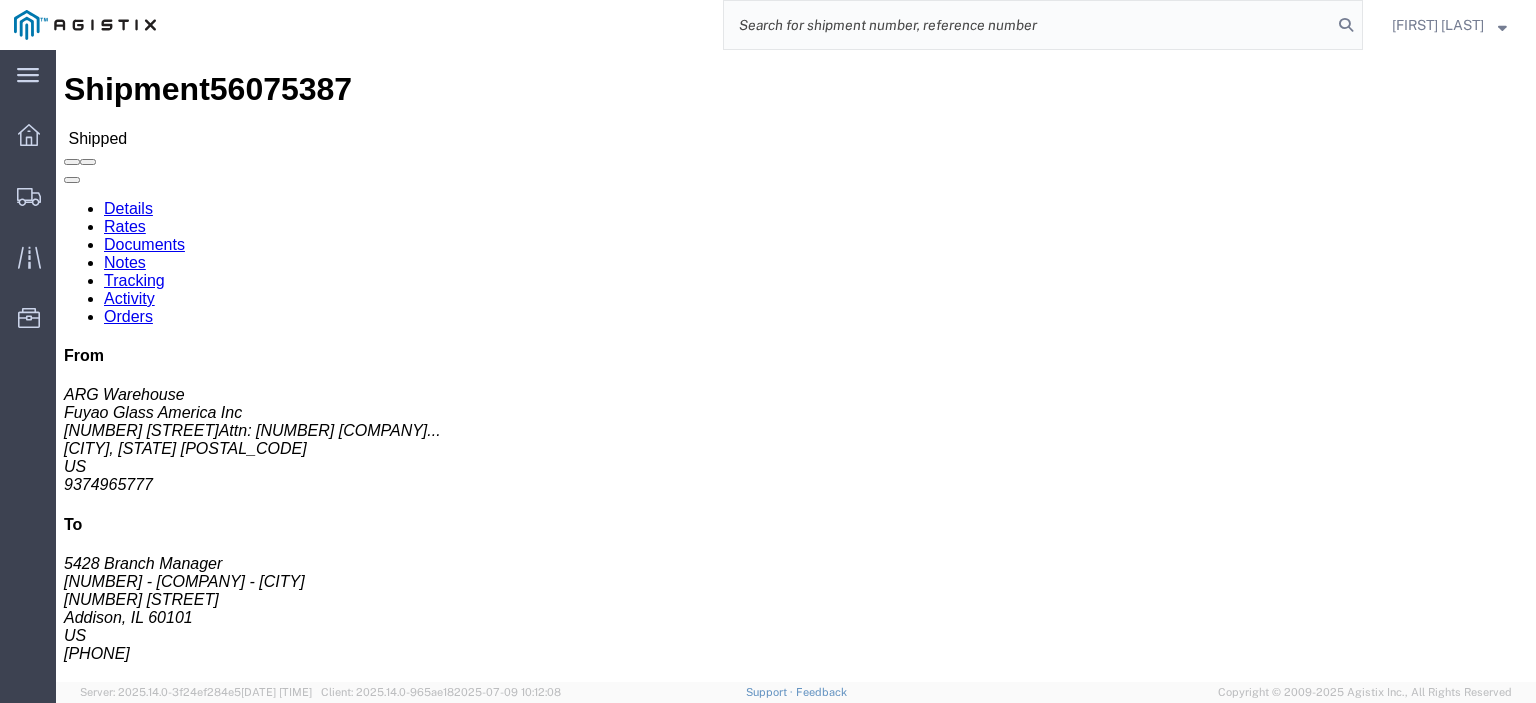 paste on "[NUMBER]" 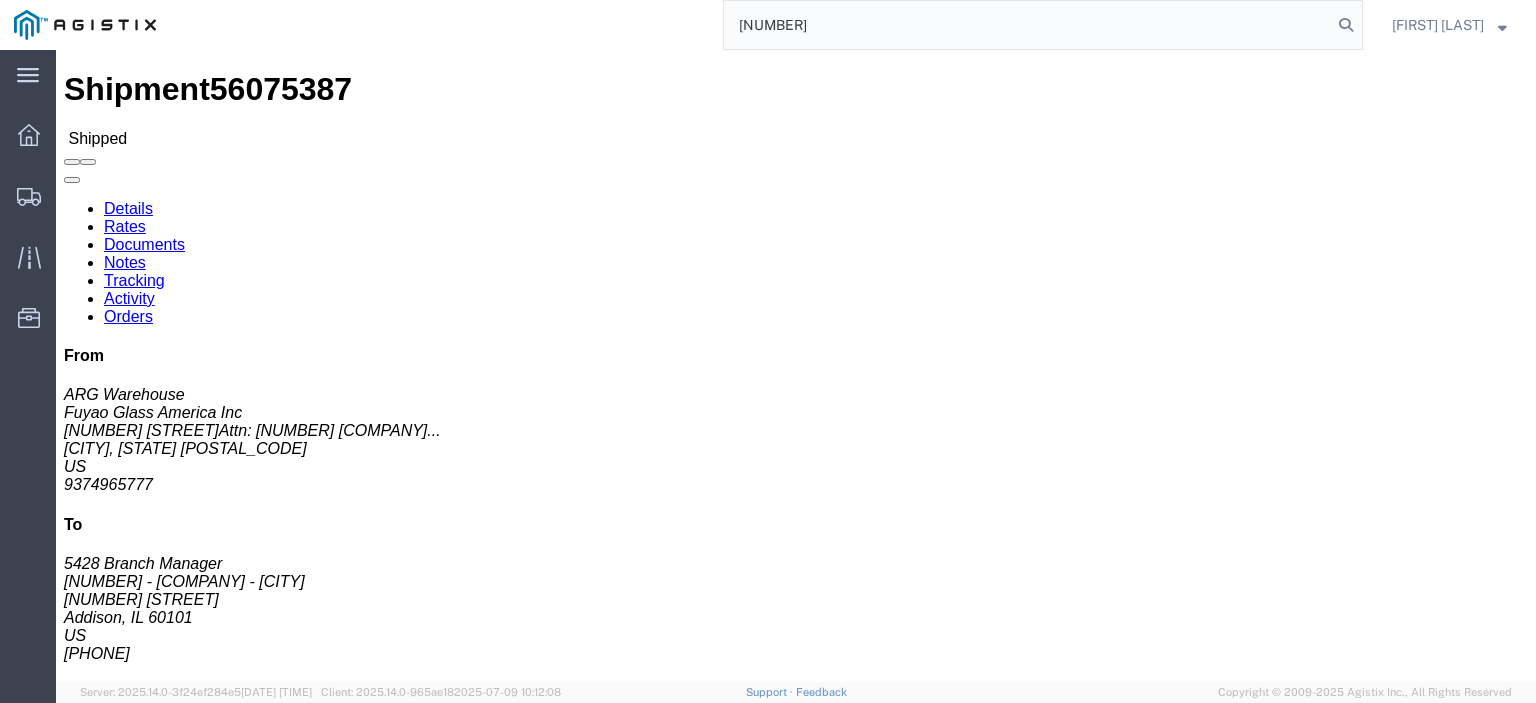 type on "[NUMBER]" 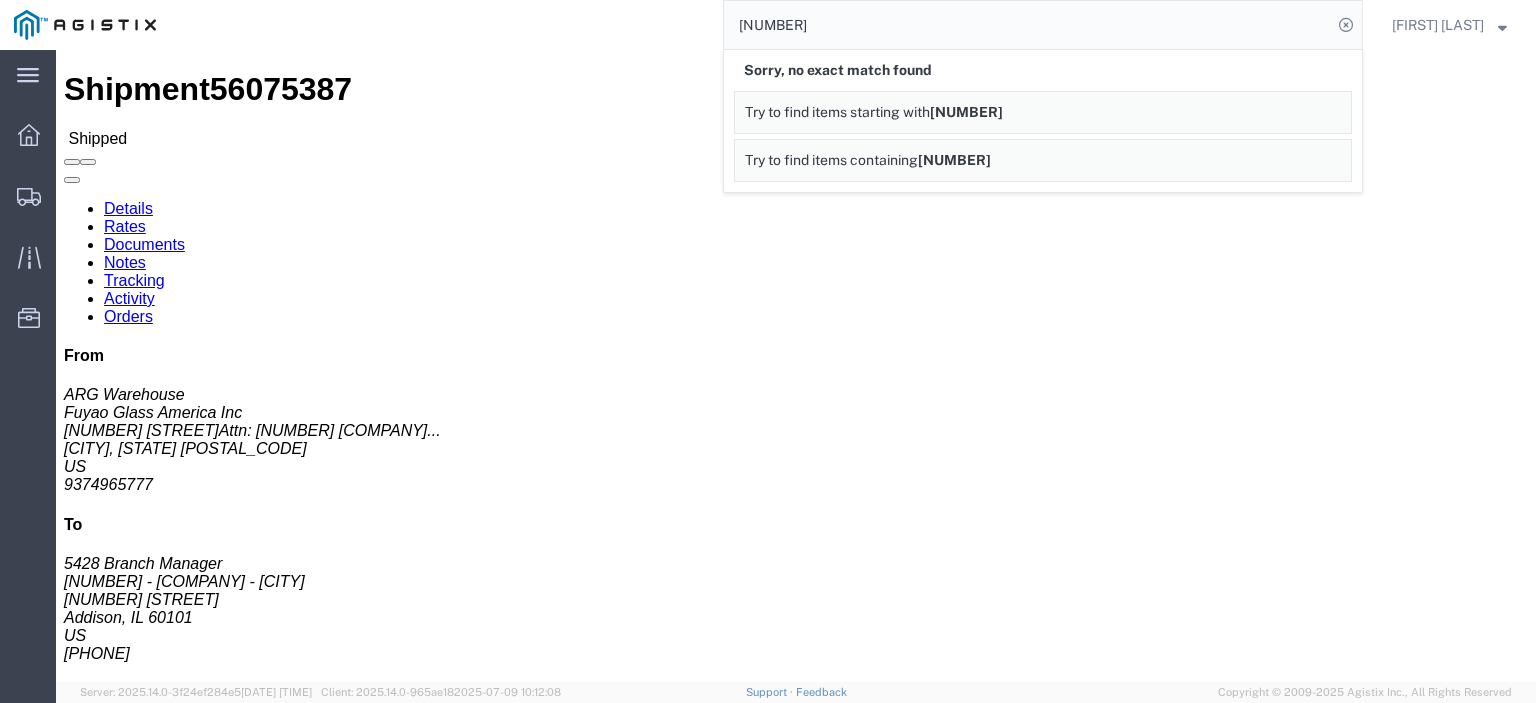 drag, startPoint x: 872, startPoint y: 15, endPoint x: 677, endPoint y: 42, distance: 196.86035 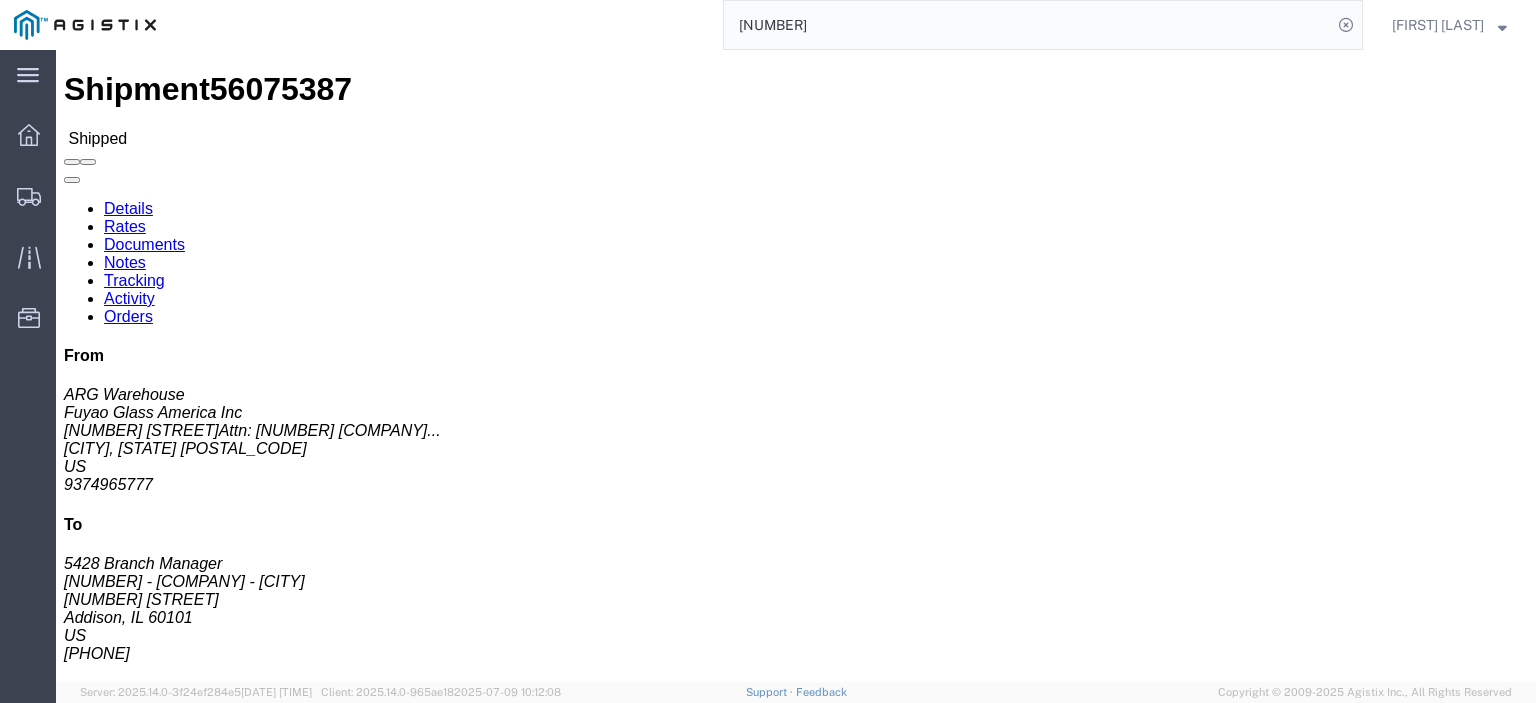 click on "56181220" 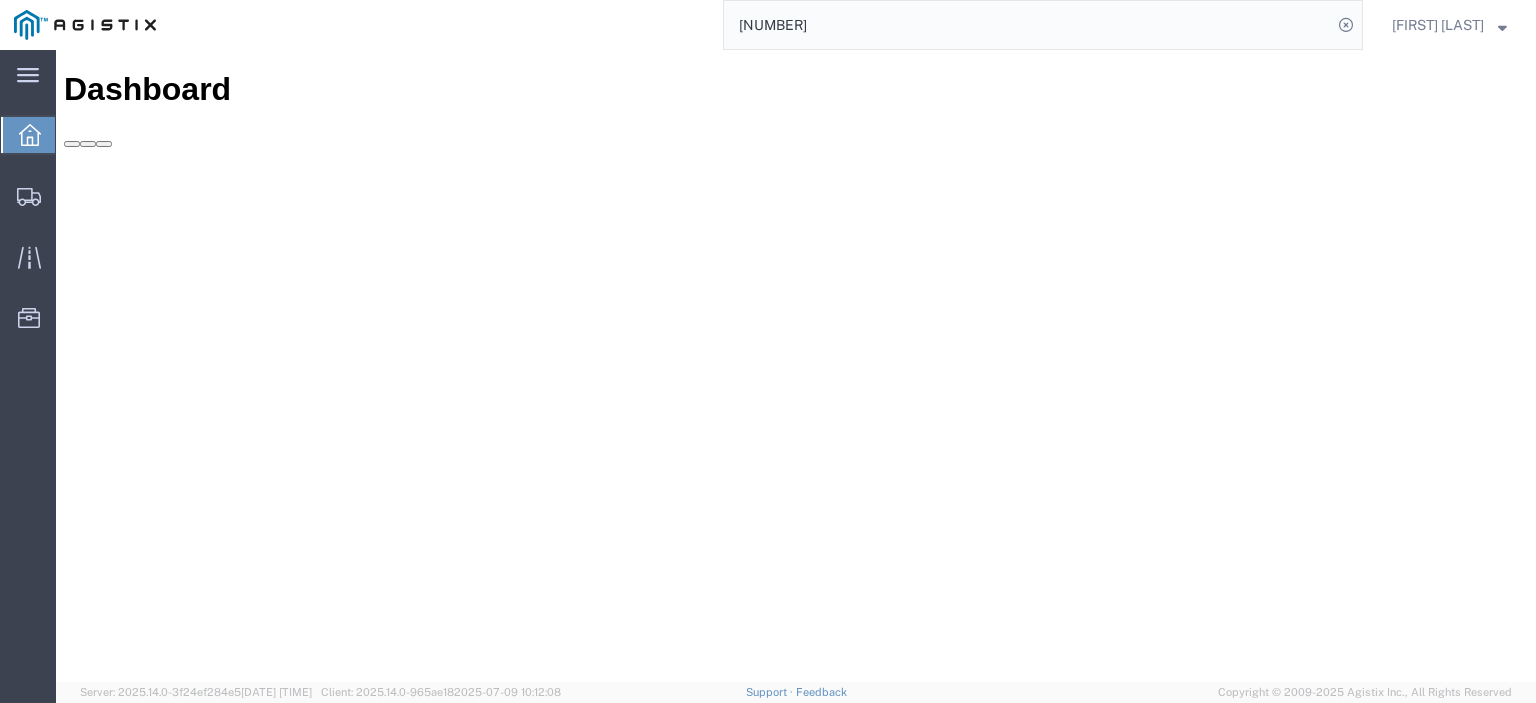 scroll, scrollTop: 0, scrollLeft: 0, axis: both 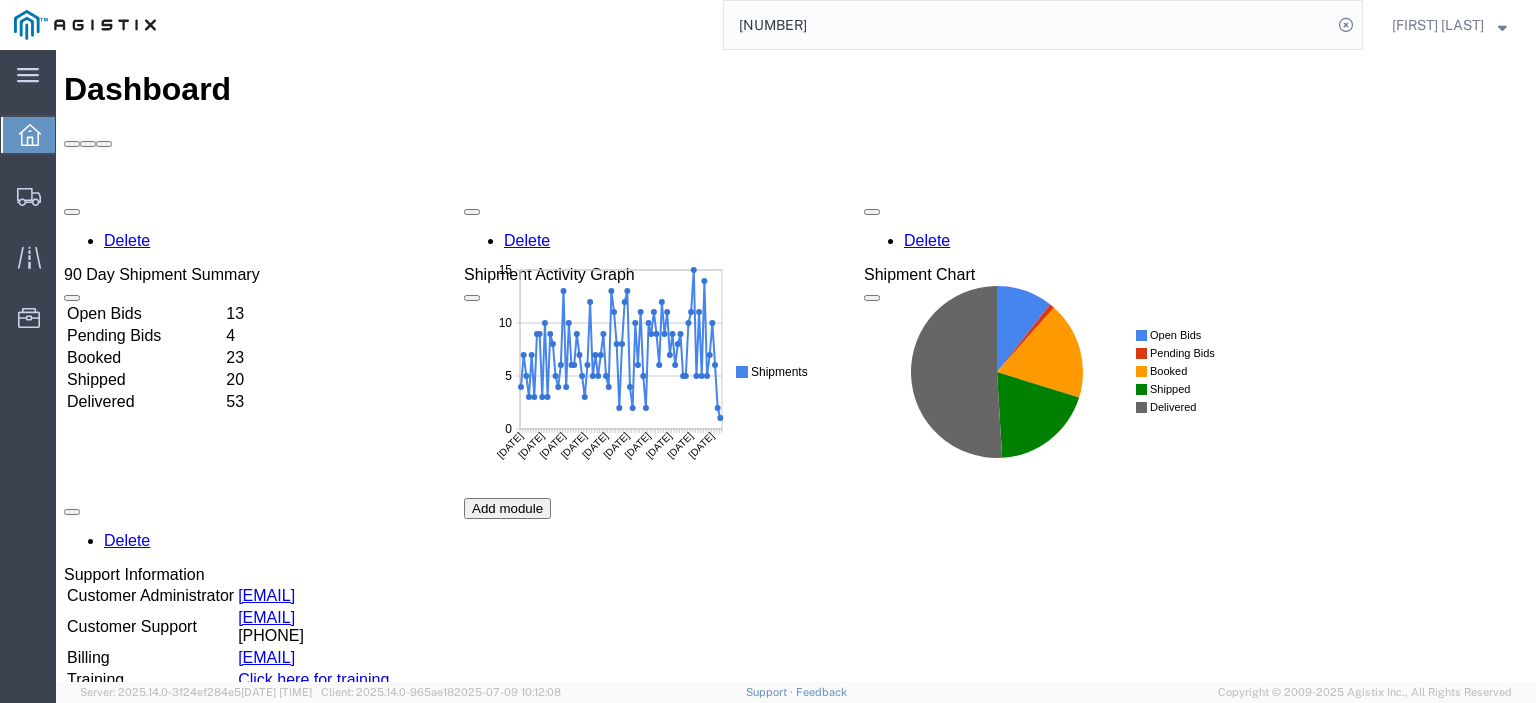 click on "56181220" 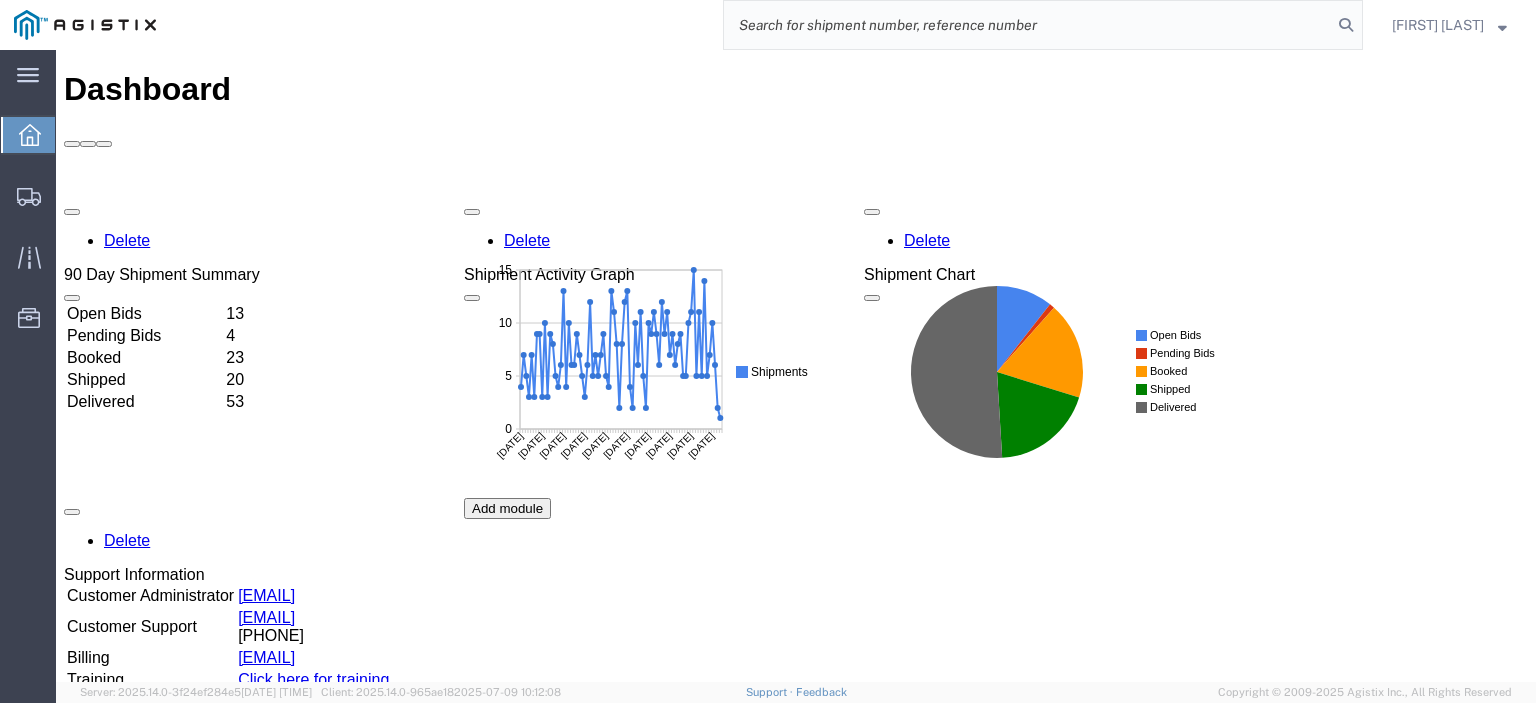 paste on "56181220" 